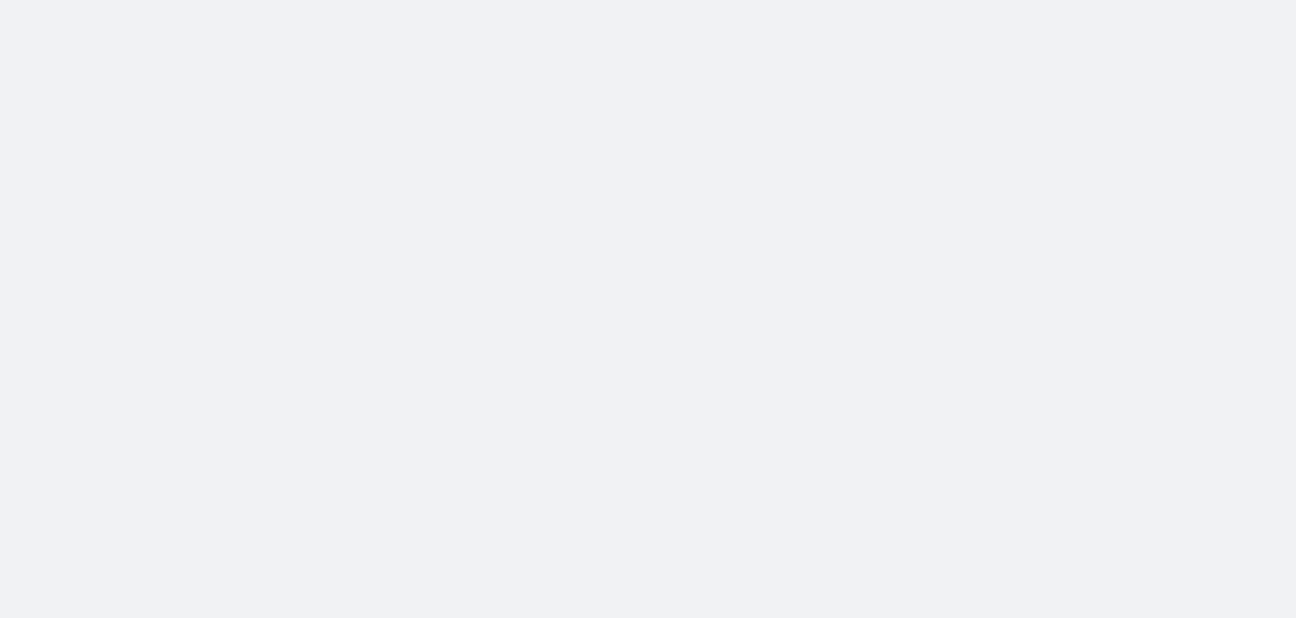 scroll, scrollTop: 0, scrollLeft: 0, axis: both 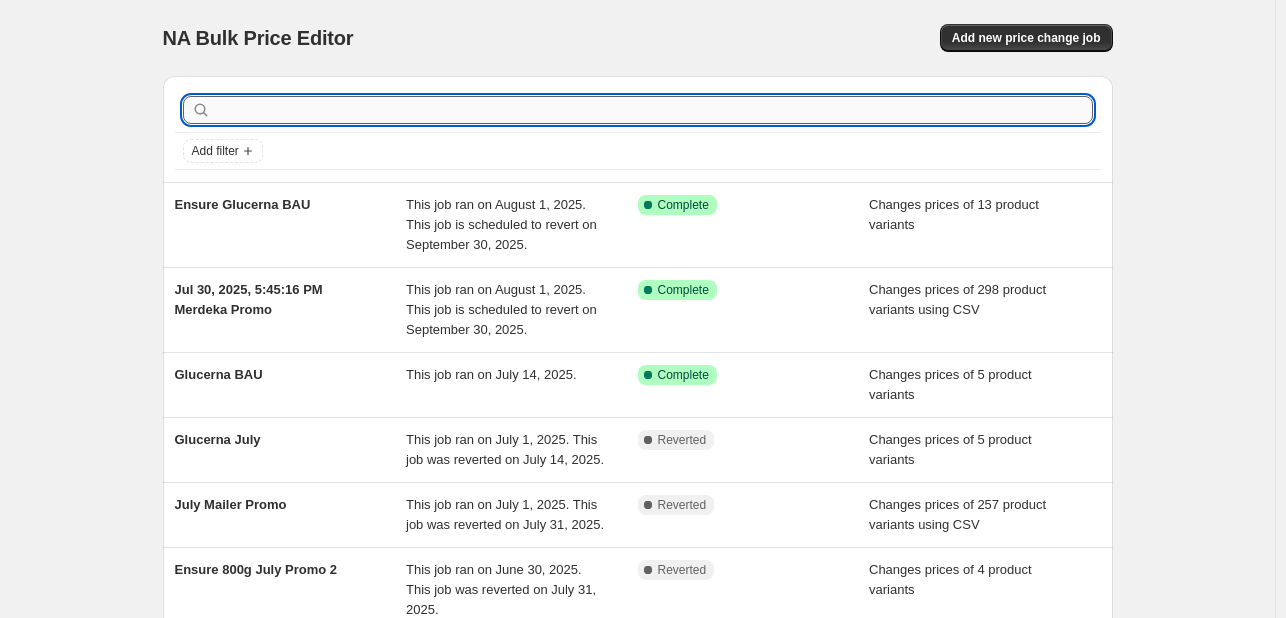 click at bounding box center [654, 110] 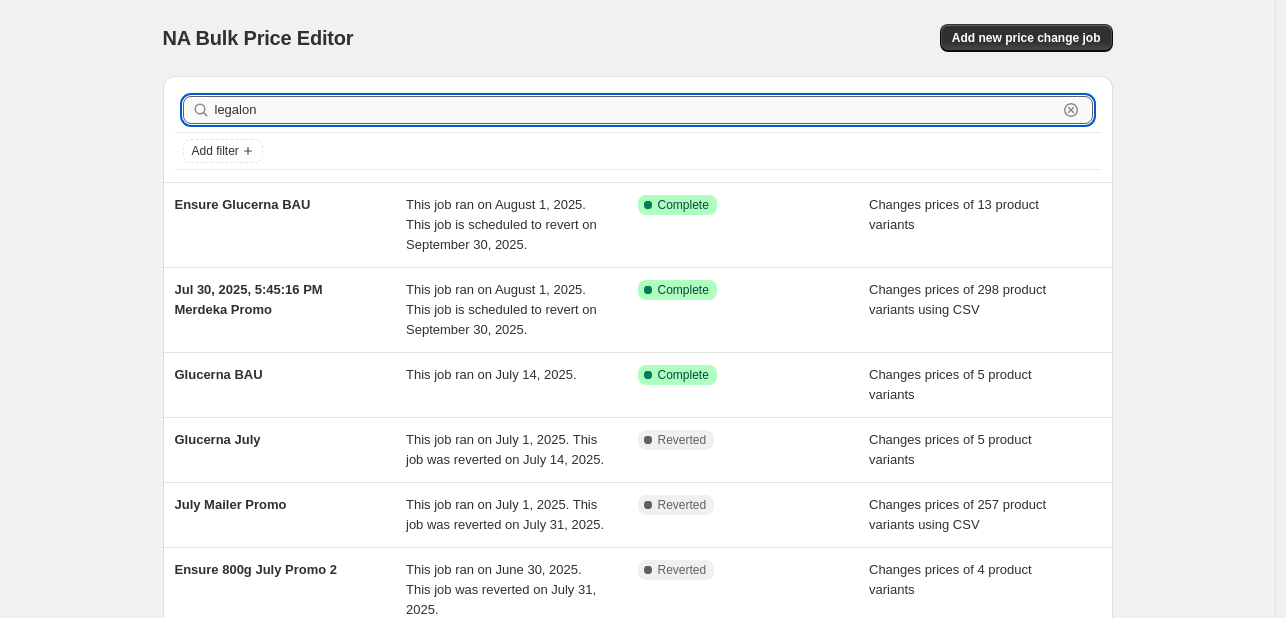type on "legalon" 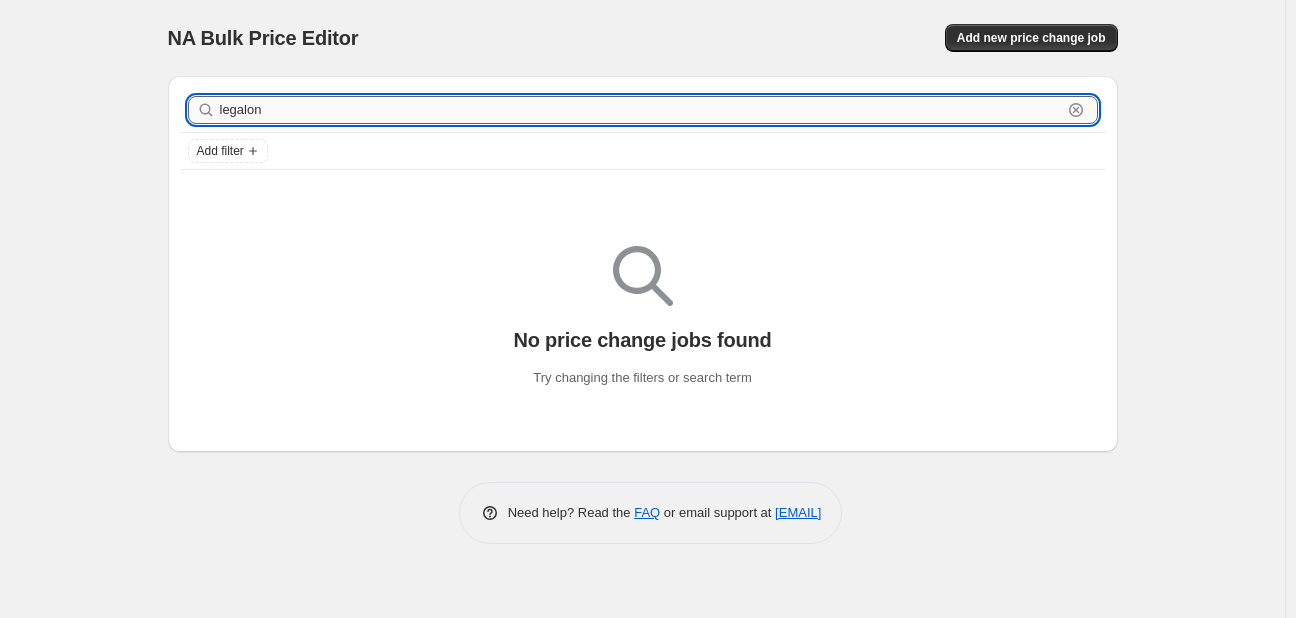 click on "legalon" at bounding box center [641, 110] 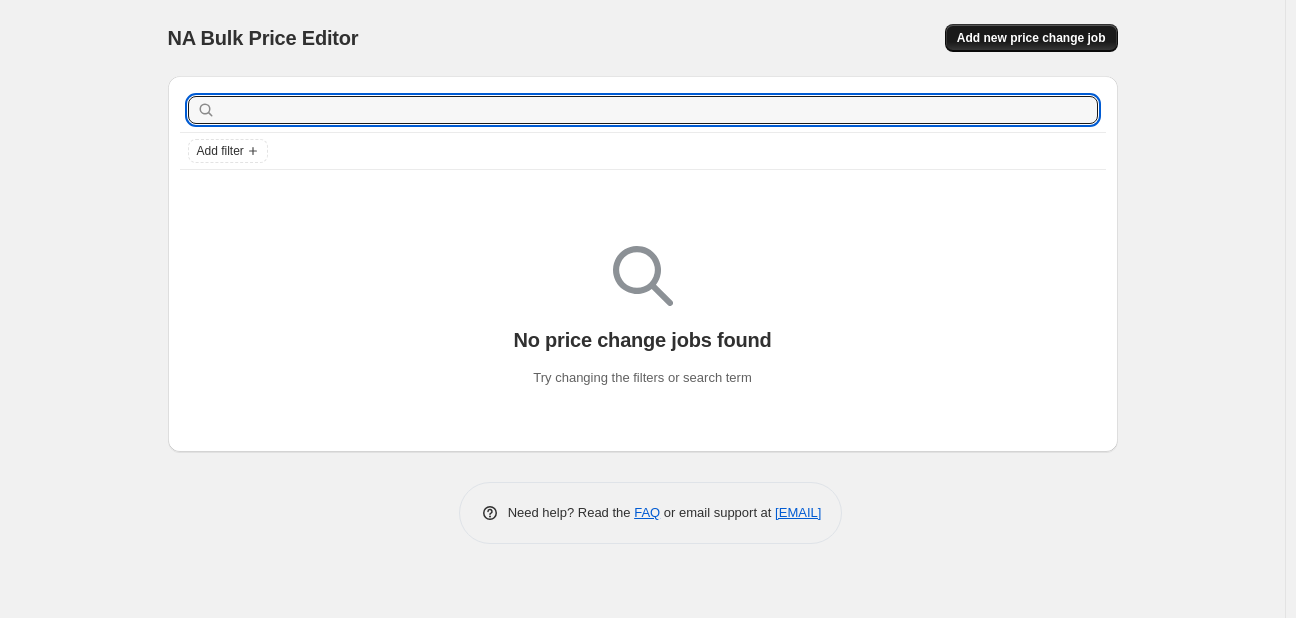 type 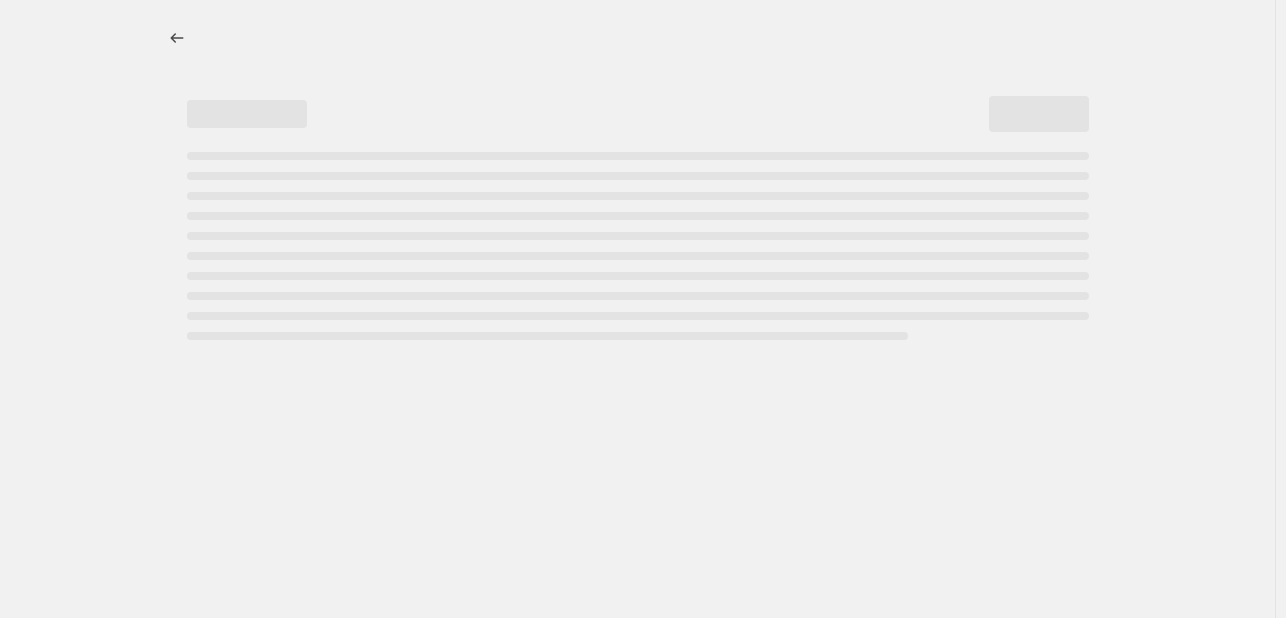 select on "percentage" 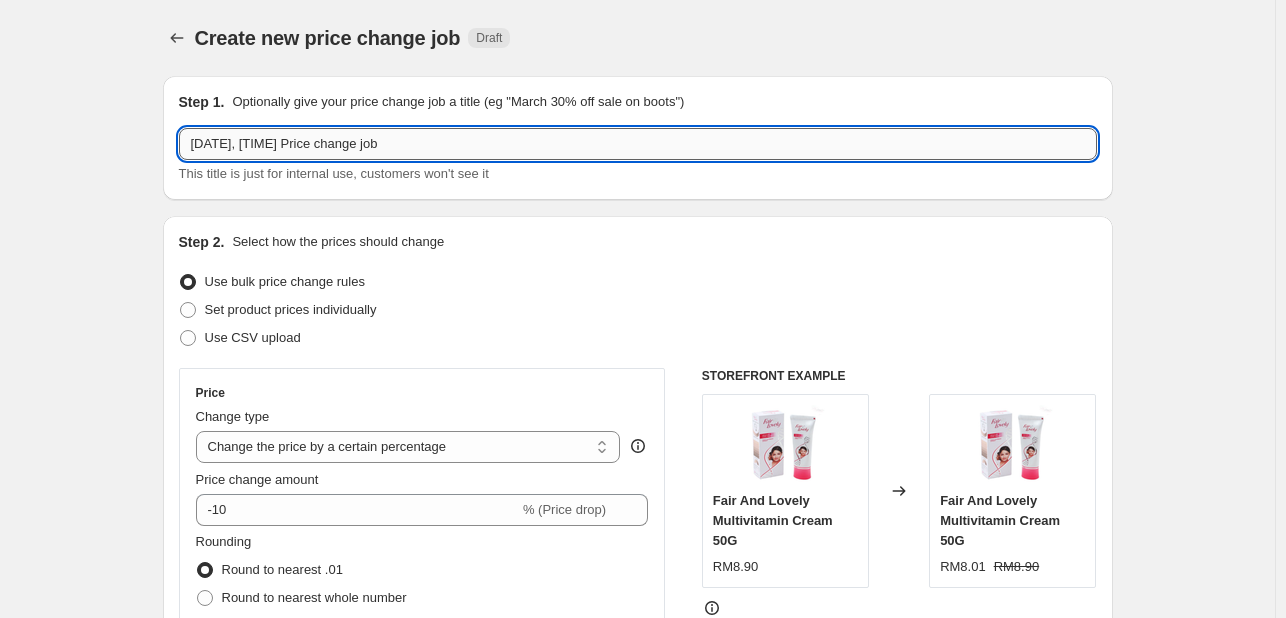 click on "Aug 4, 2025, 3:48:58 PM Price change job" at bounding box center [638, 144] 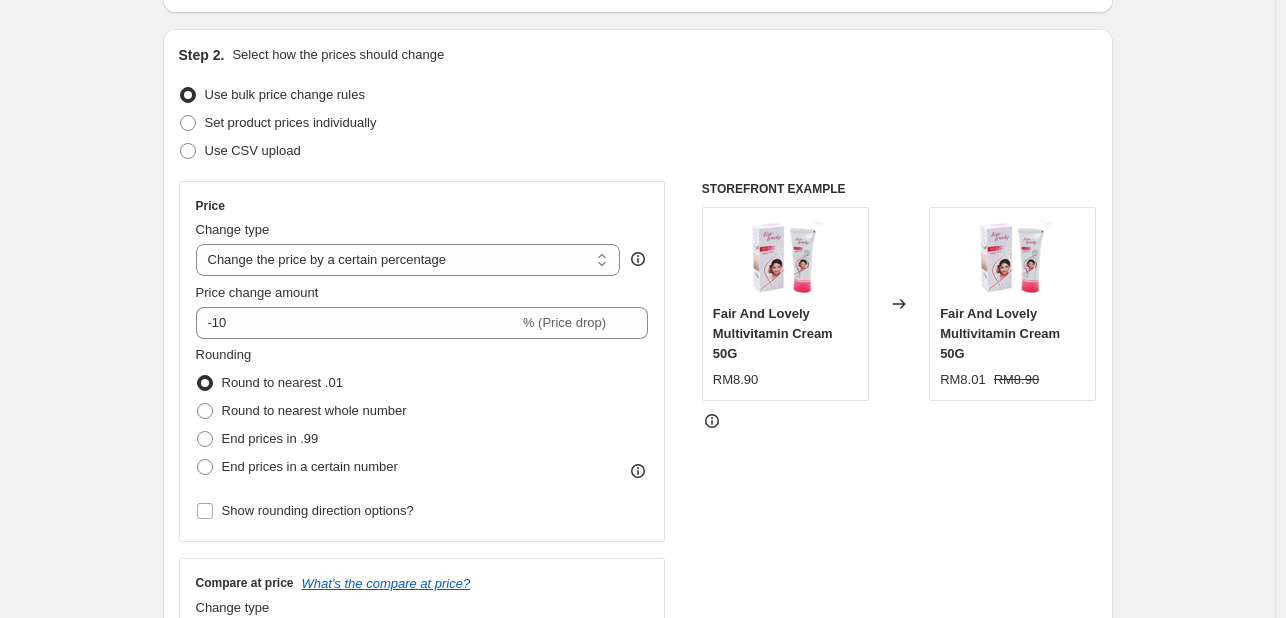 scroll, scrollTop: 200, scrollLeft: 0, axis: vertical 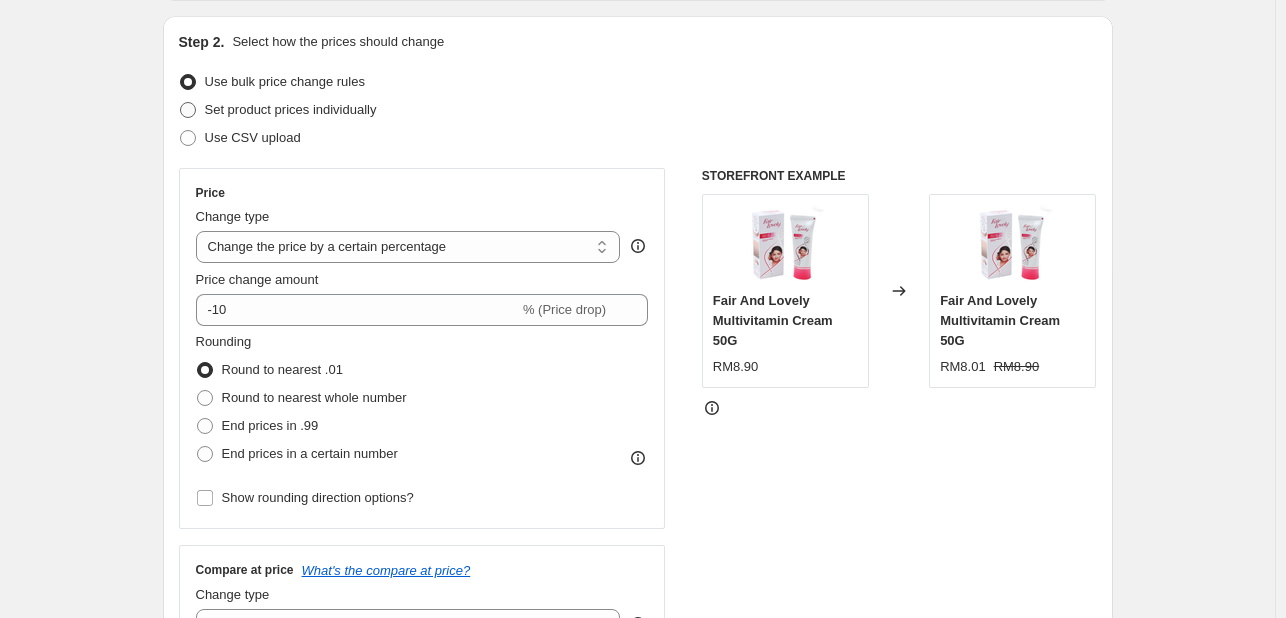 type on "Legalon & Viartril" 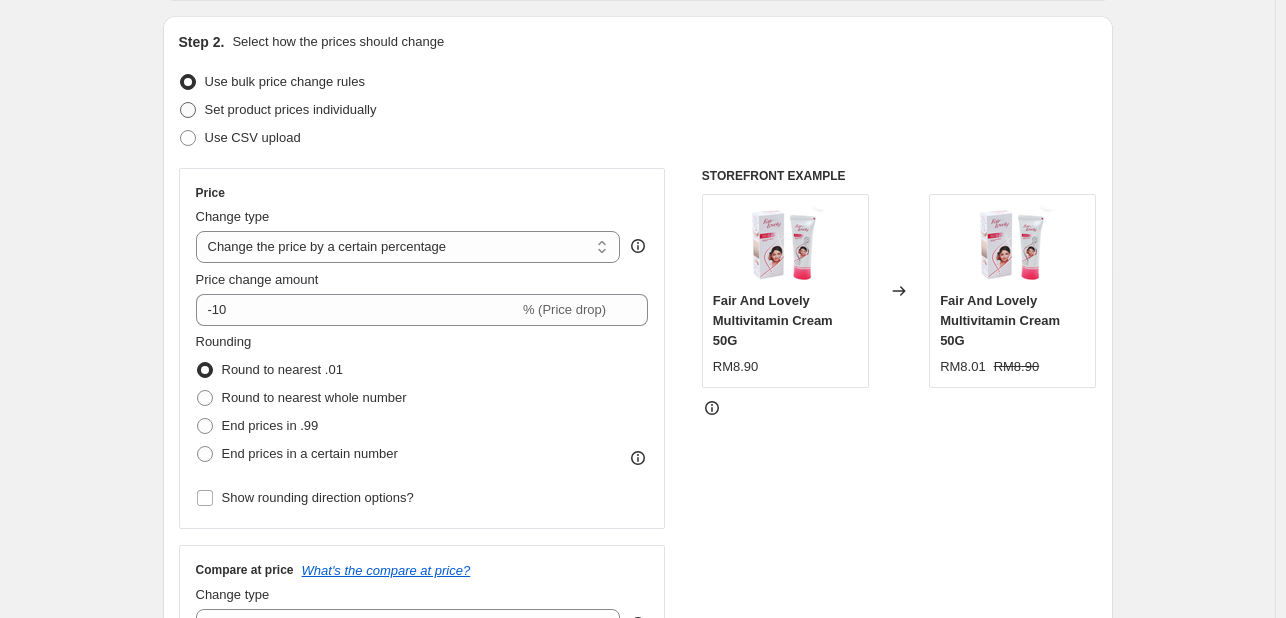 radio on "true" 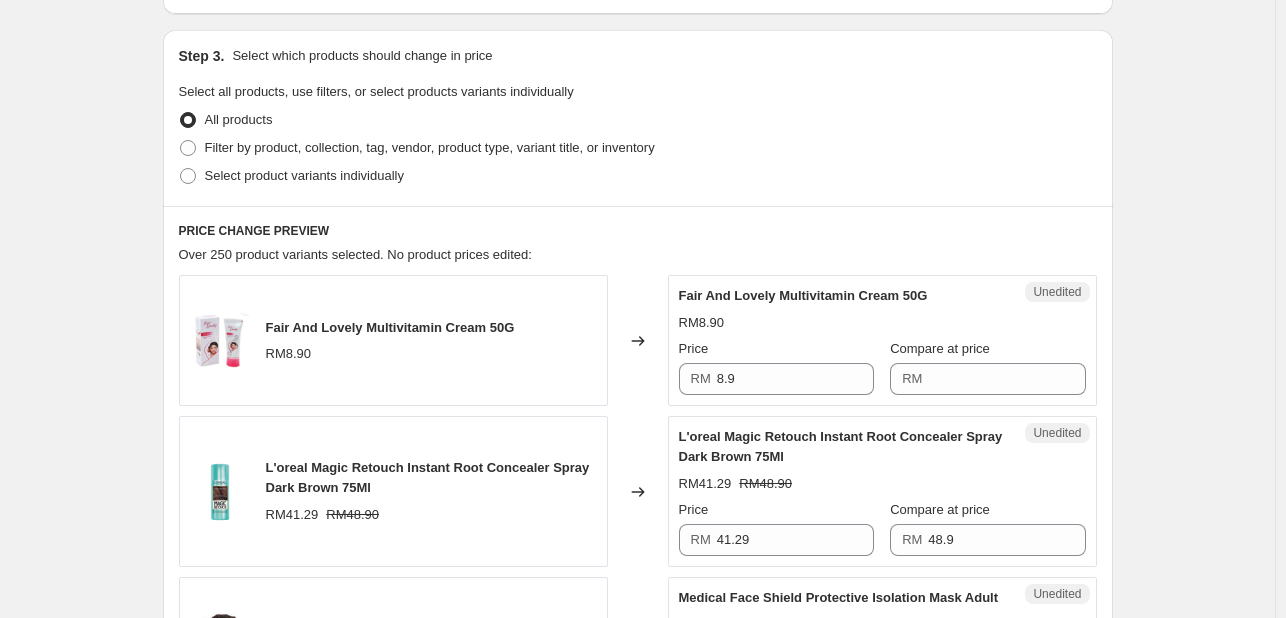 scroll, scrollTop: 400, scrollLeft: 0, axis: vertical 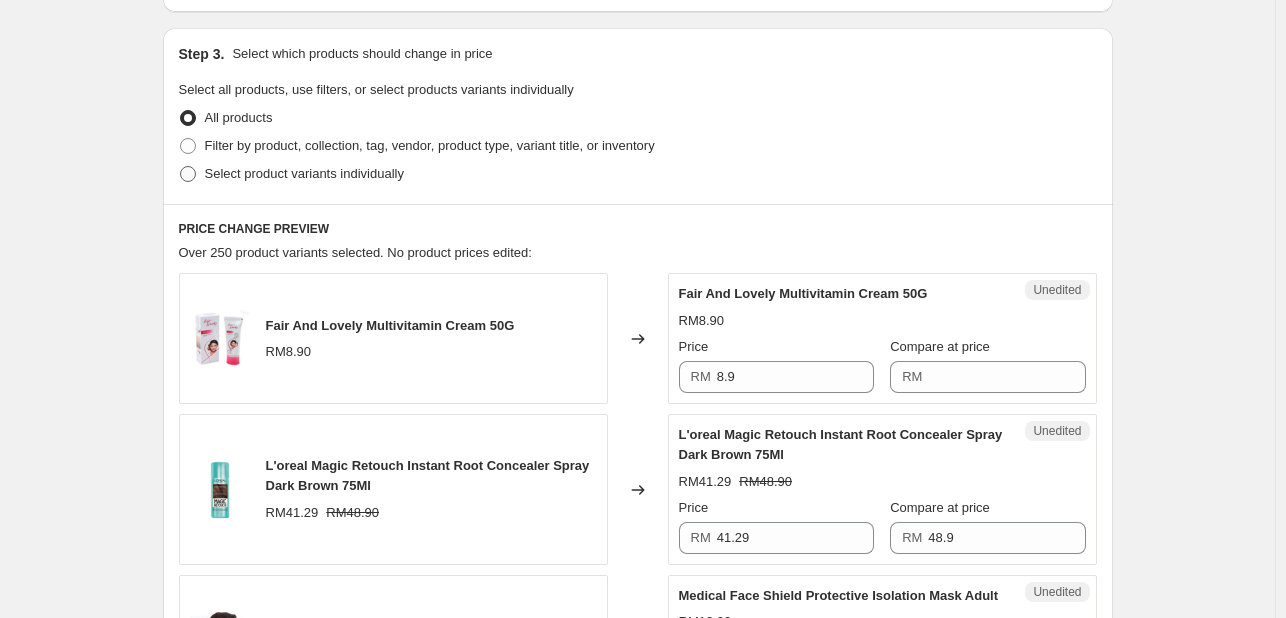 click on "Select product variants individually" at bounding box center (291, 174) 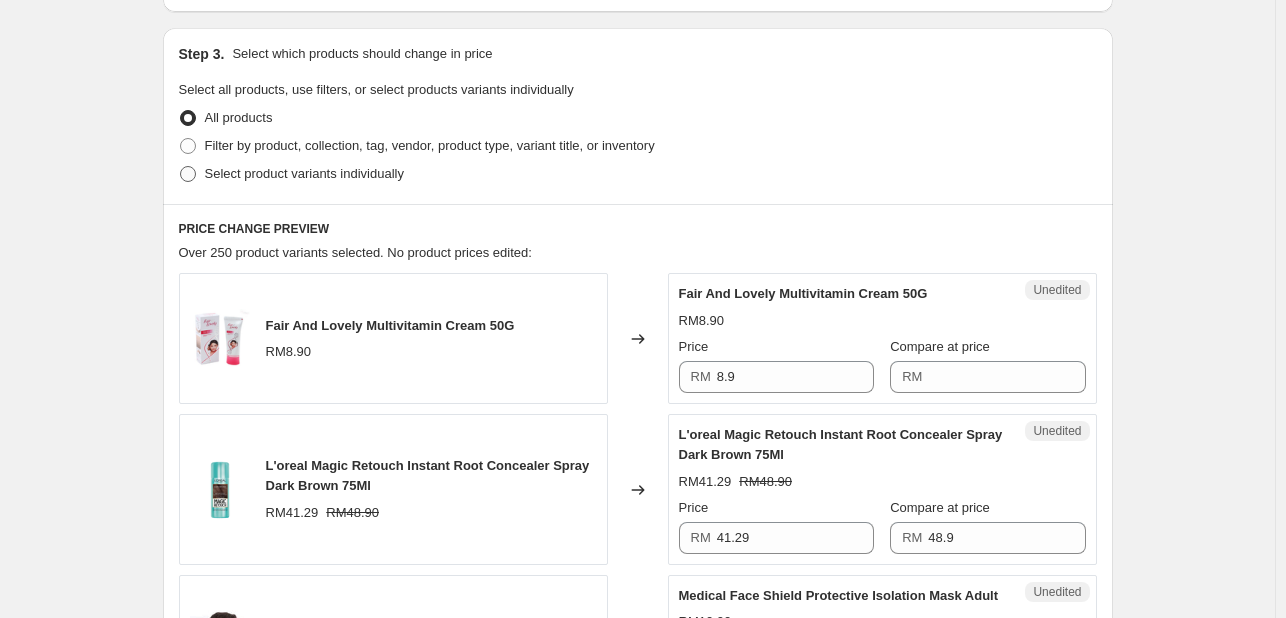 radio on "true" 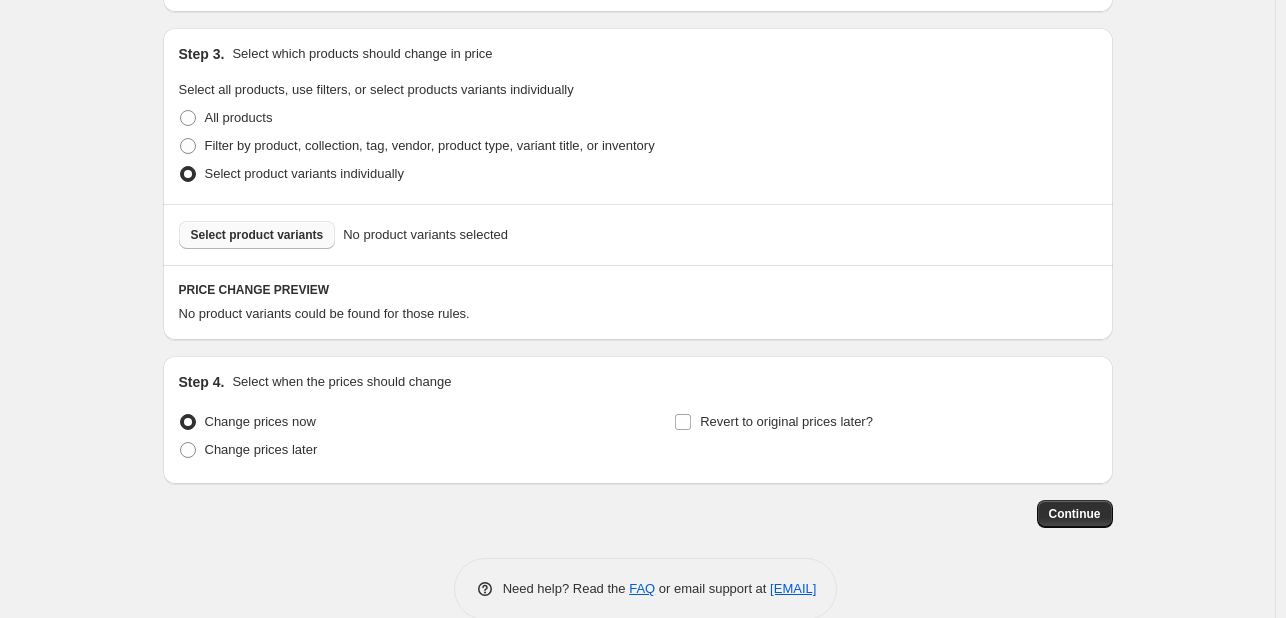 click on "Select product variants" at bounding box center [257, 235] 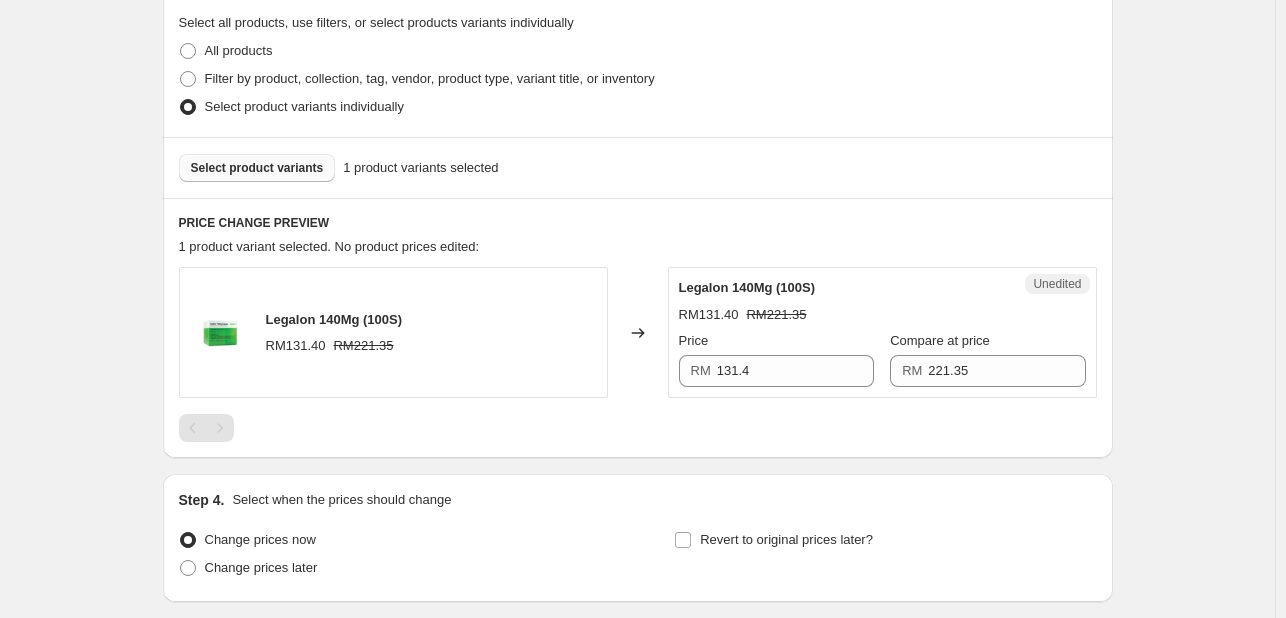 scroll, scrollTop: 500, scrollLeft: 0, axis: vertical 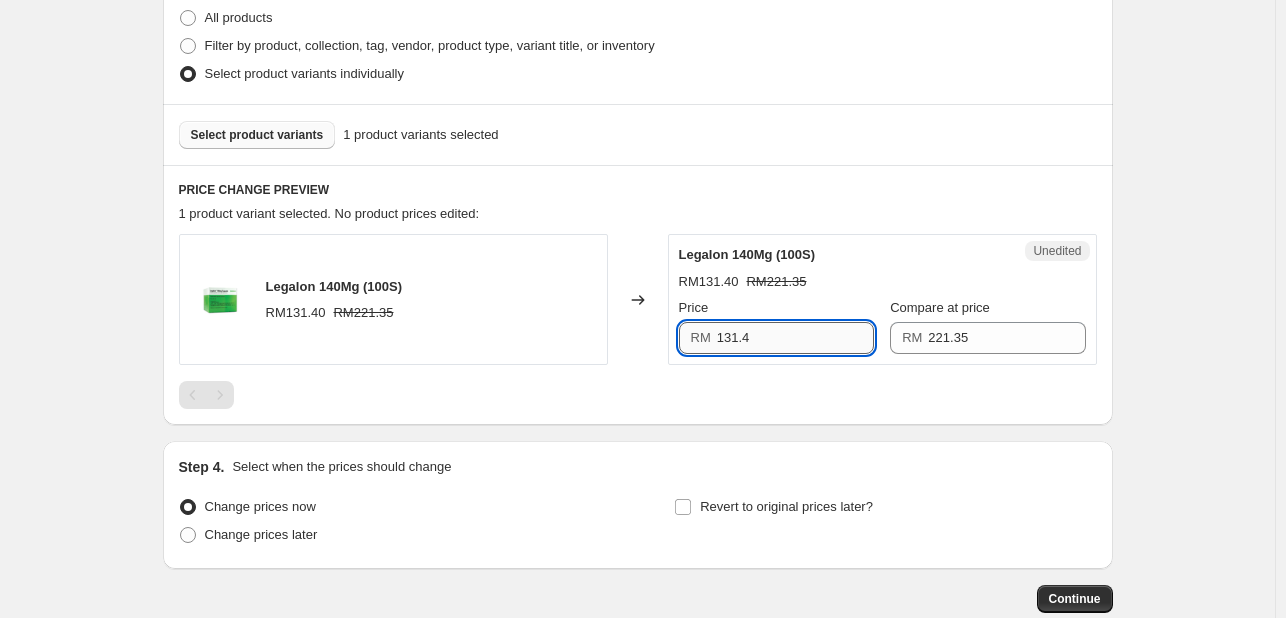 click on "131.4" at bounding box center (795, 338) 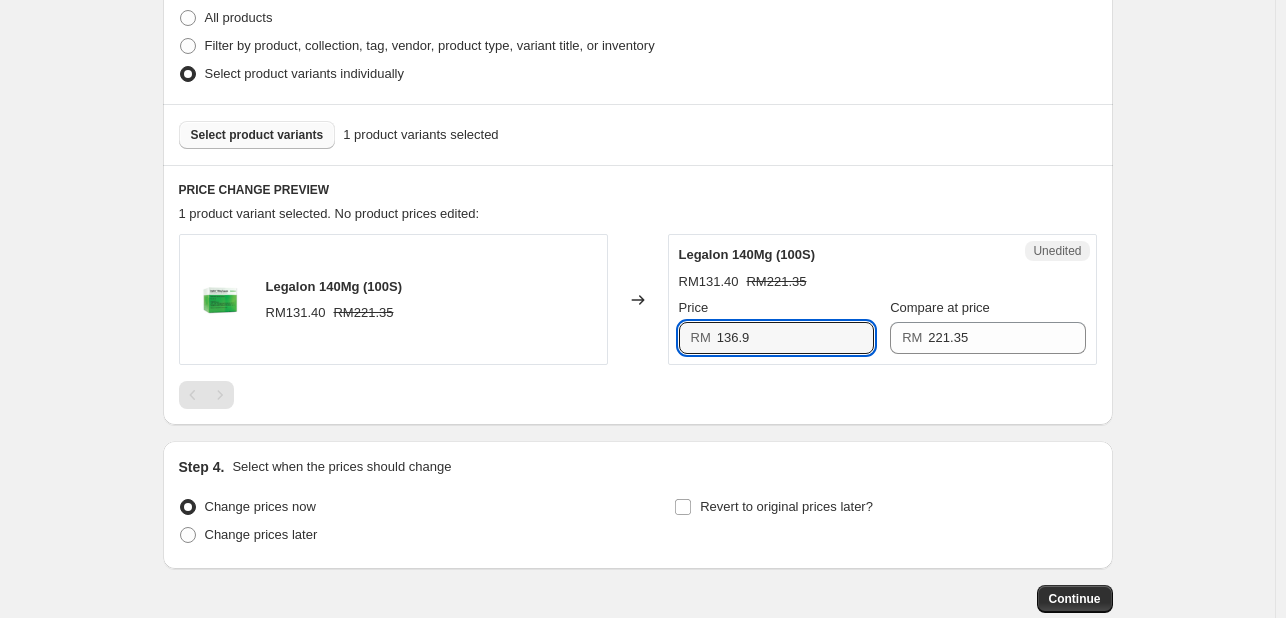 type on "136.9" 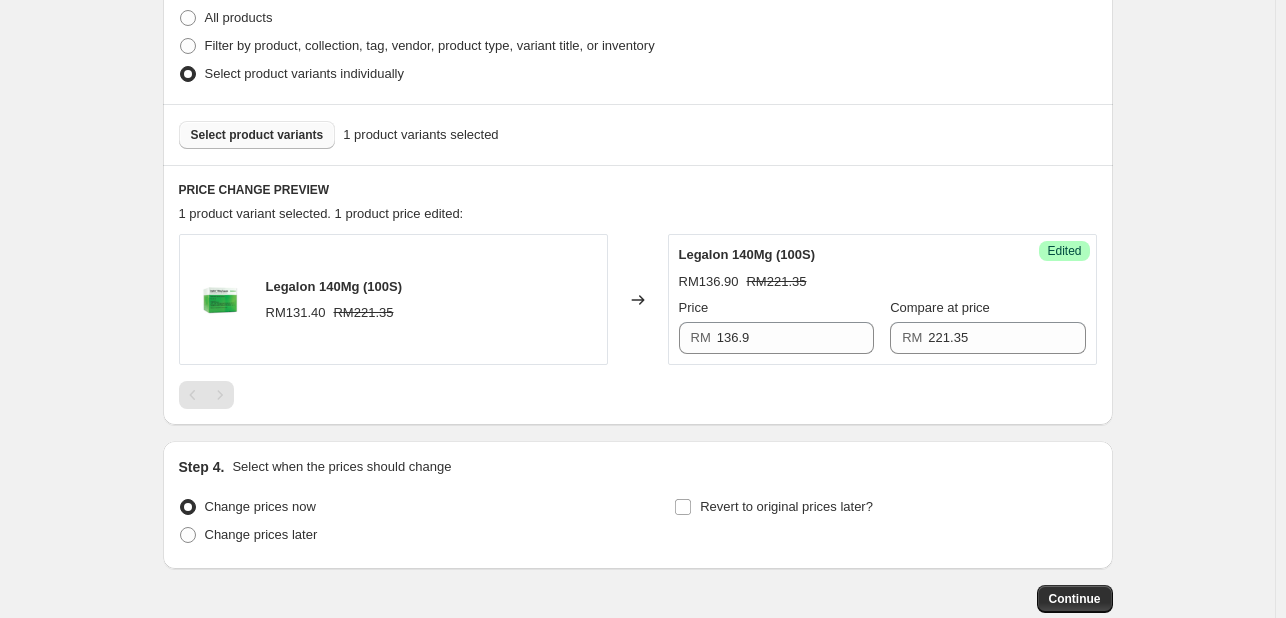 click on "Select product variants" at bounding box center (257, 135) 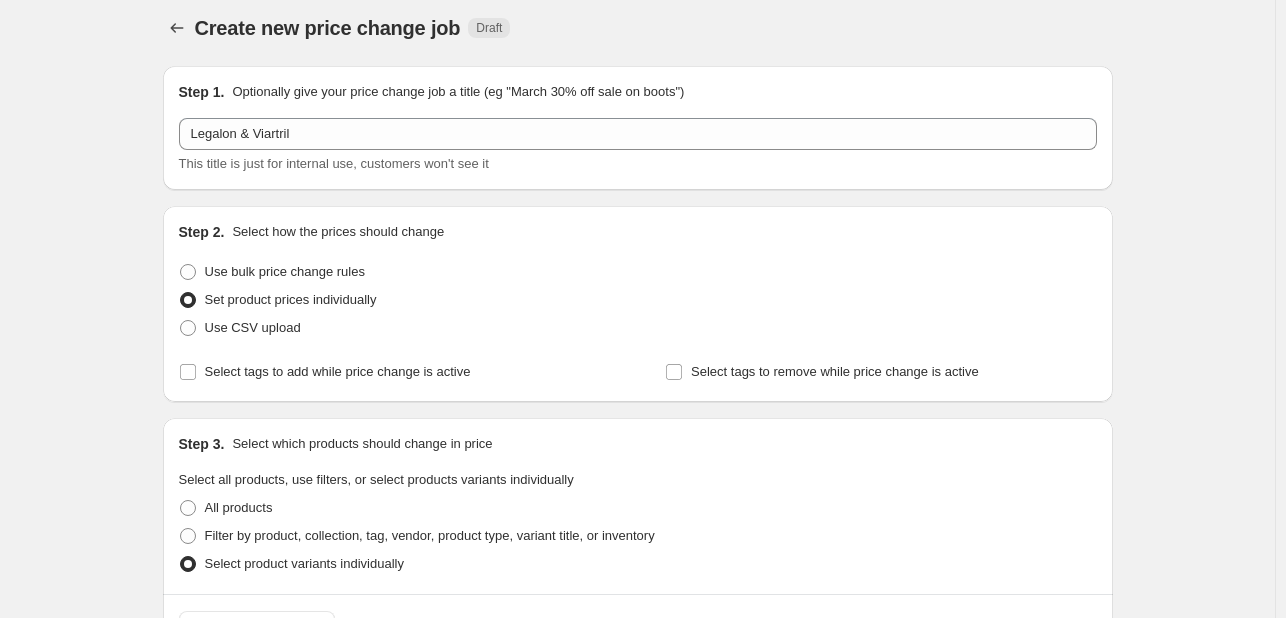 scroll, scrollTop: 0, scrollLeft: 0, axis: both 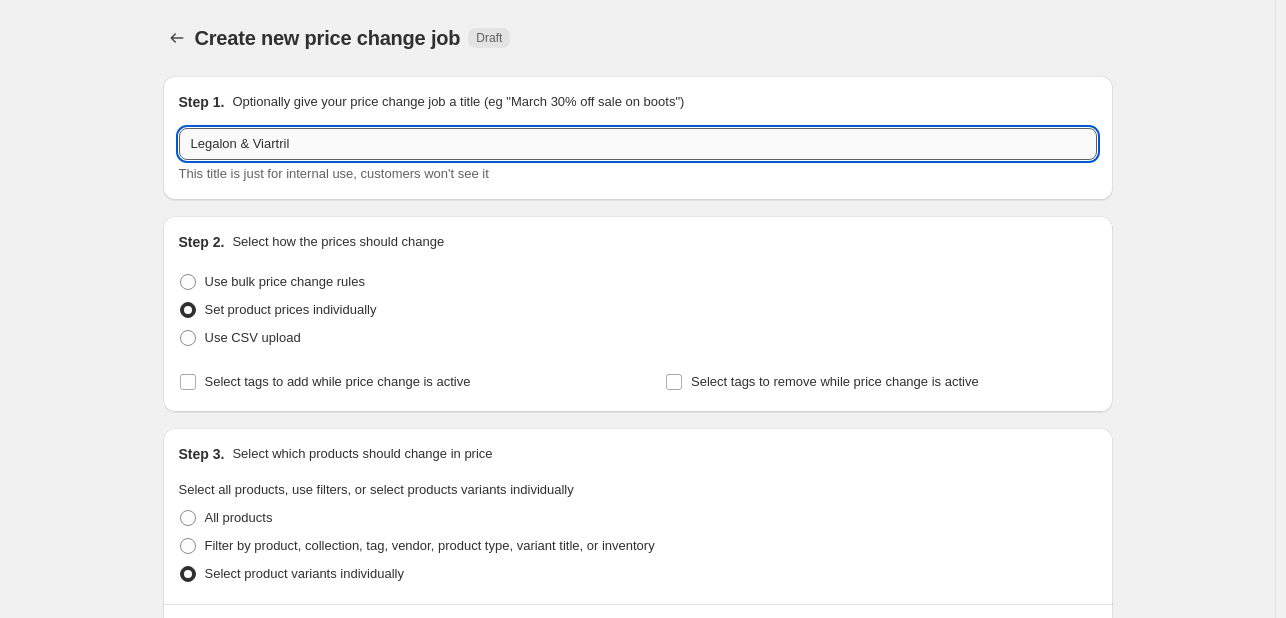 drag, startPoint x: 309, startPoint y: 156, endPoint x: 240, endPoint y: 150, distance: 69.260376 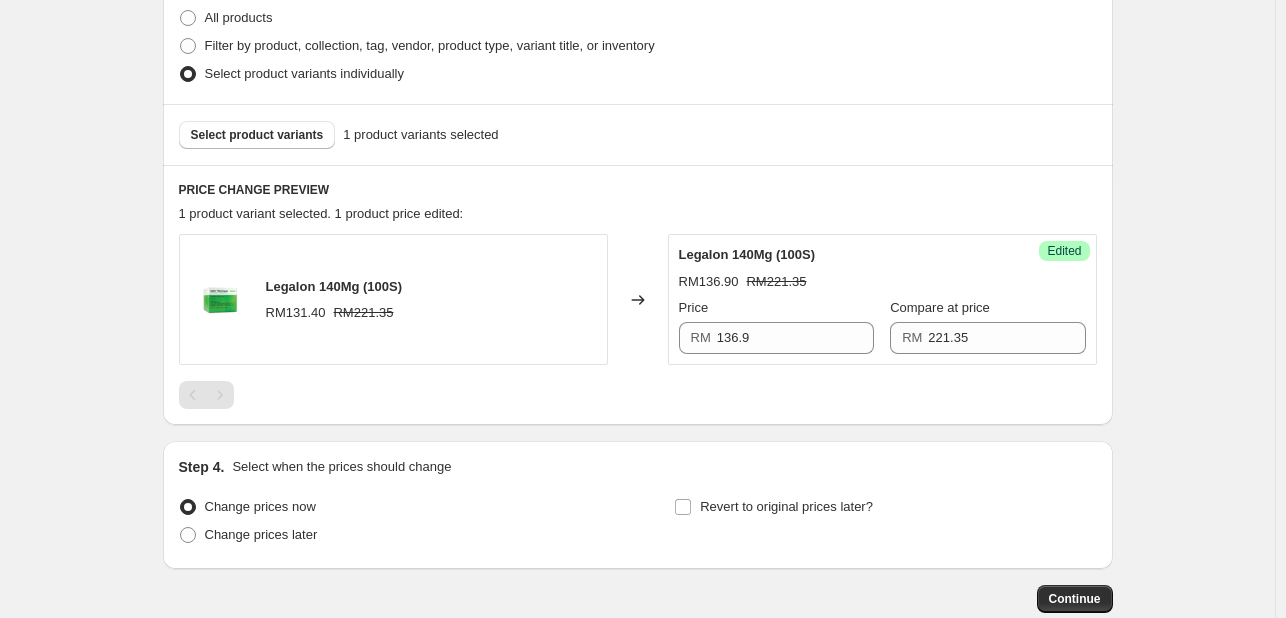 scroll, scrollTop: 600, scrollLeft: 0, axis: vertical 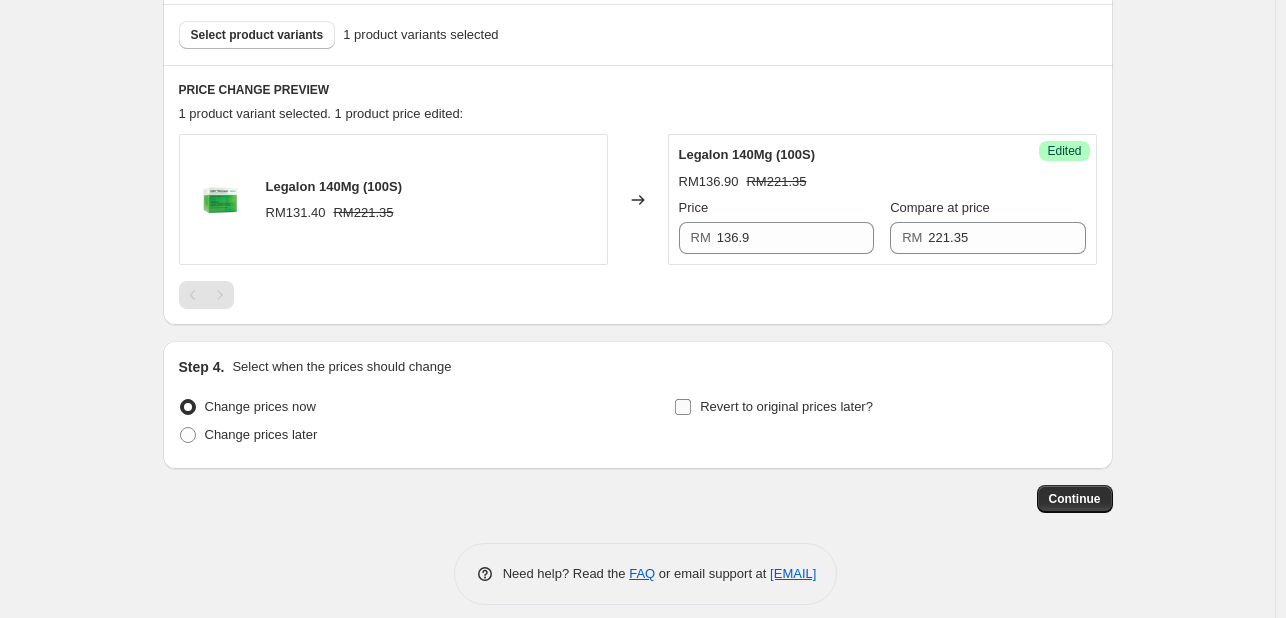 type on "Legalon" 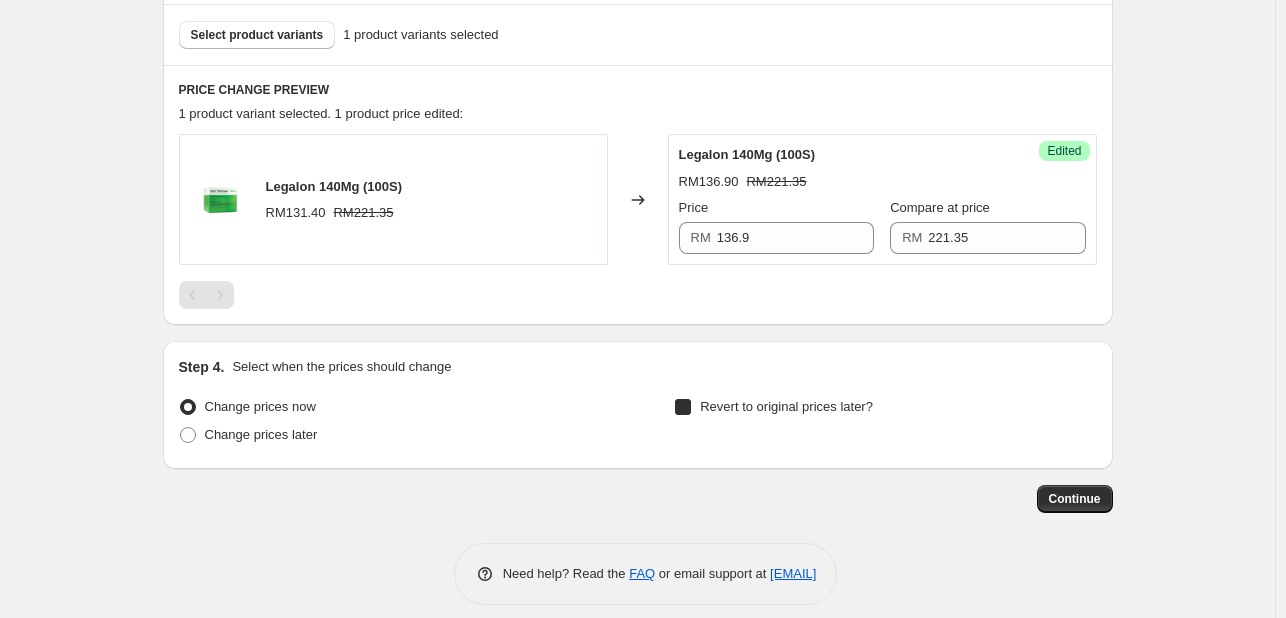 checkbox on "true" 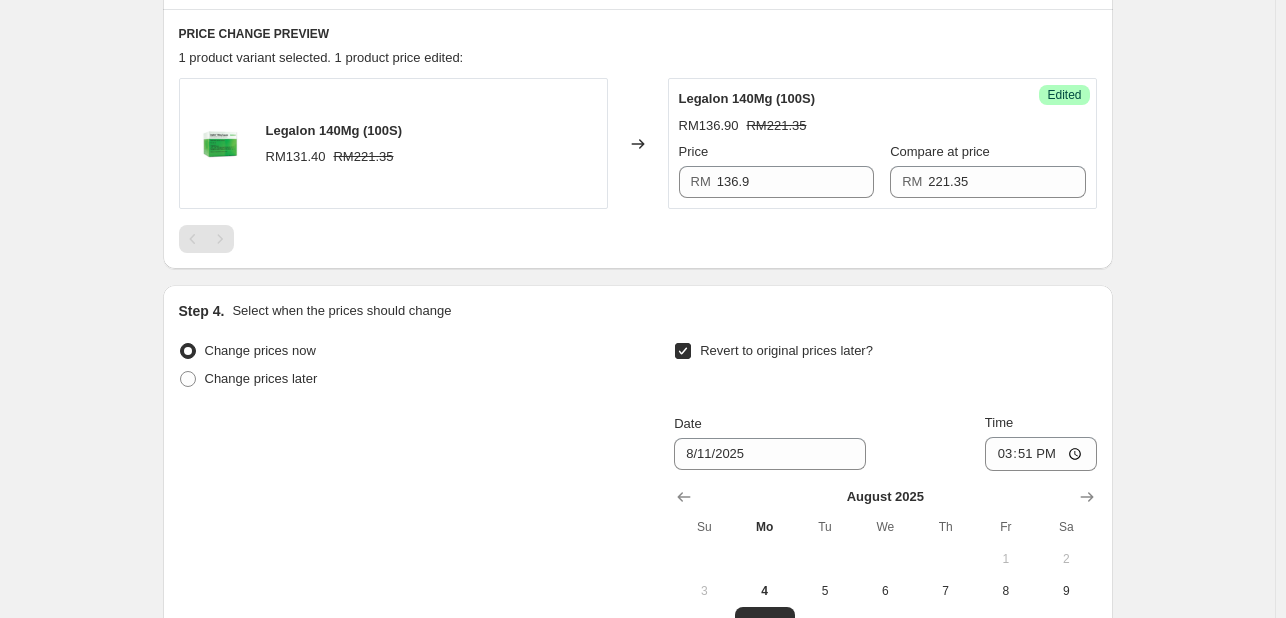scroll, scrollTop: 800, scrollLeft: 0, axis: vertical 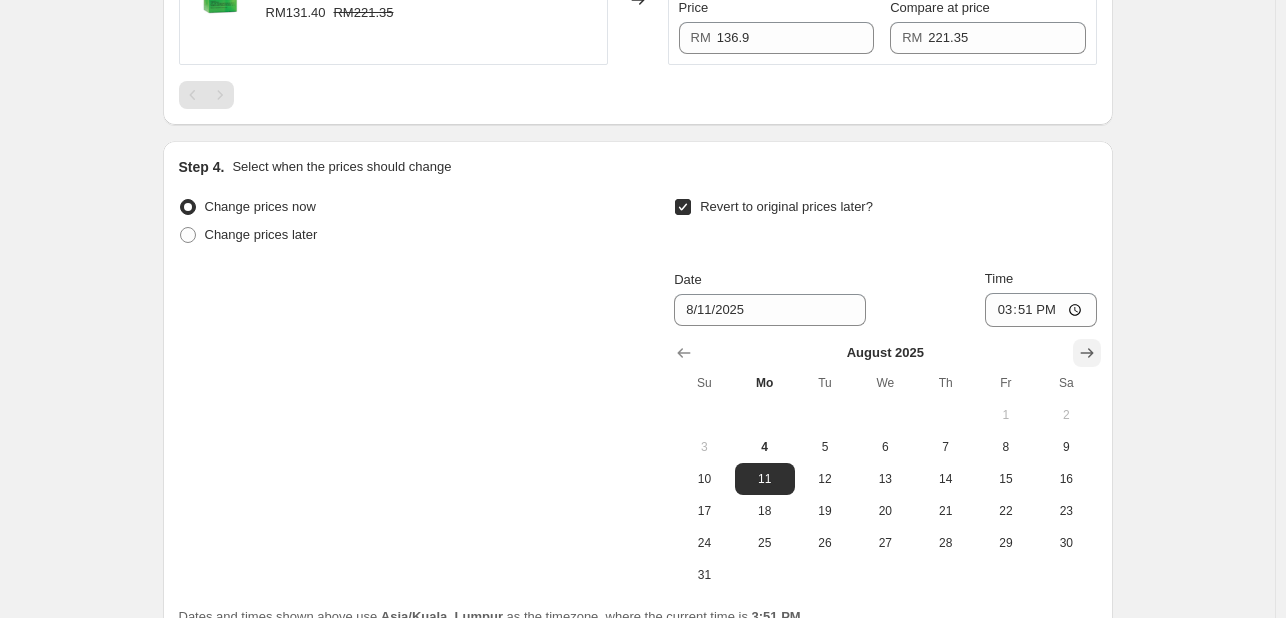 click 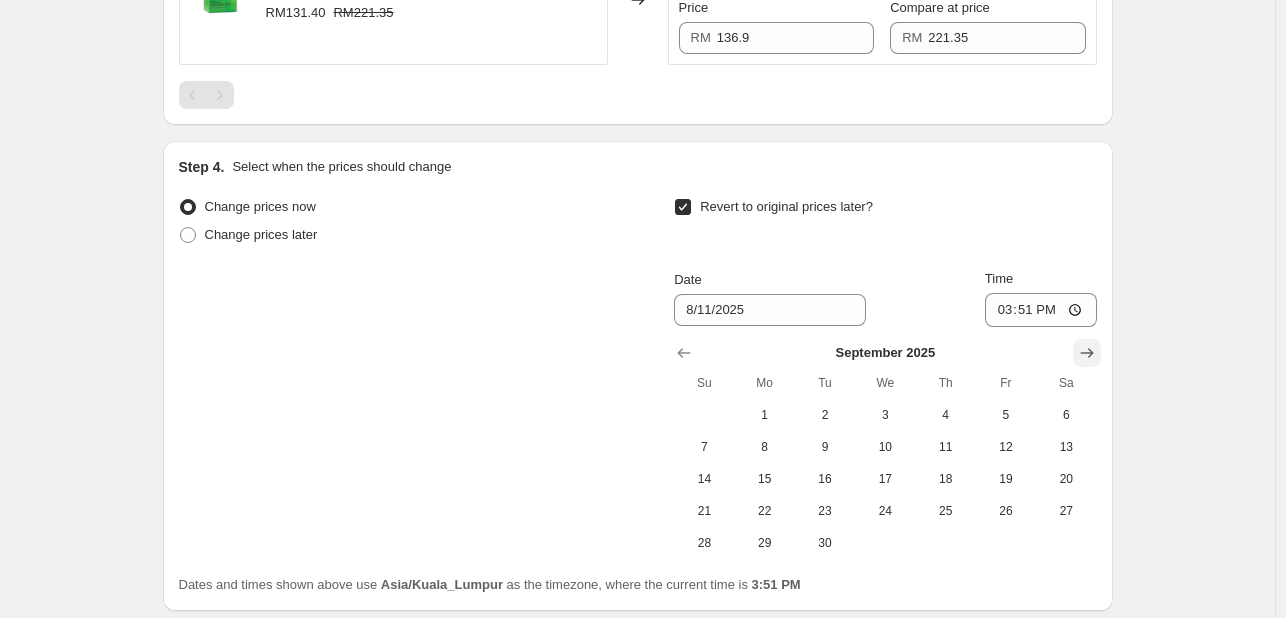 click 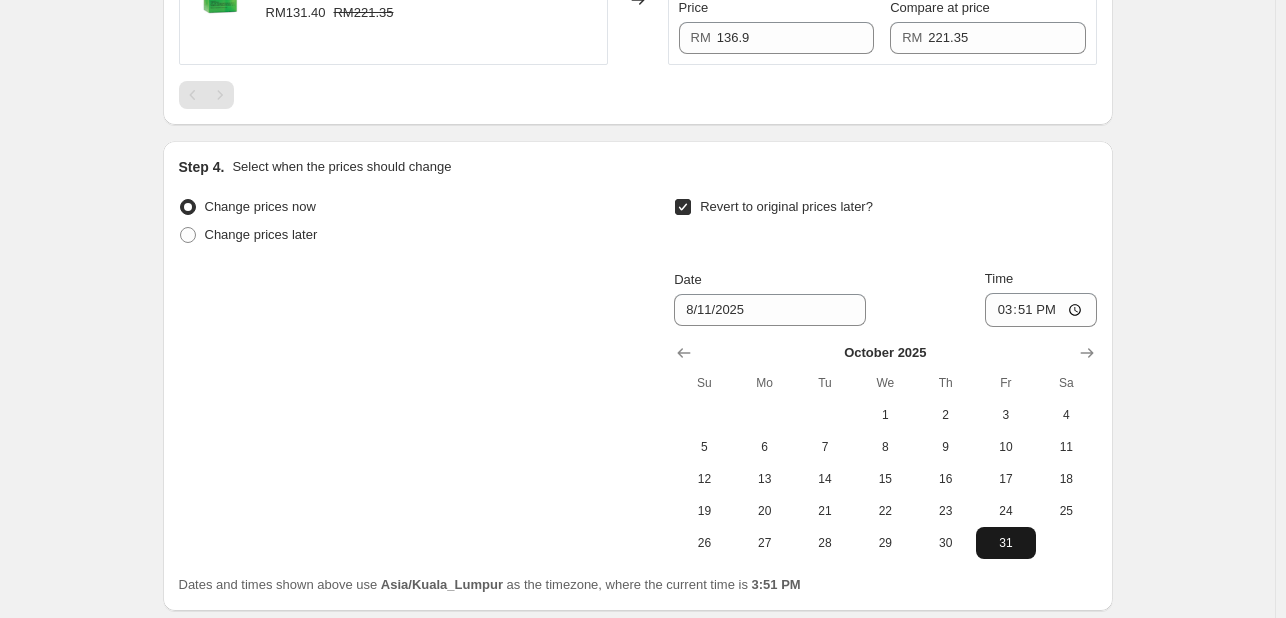 click on "31" at bounding box center (1006, 543) 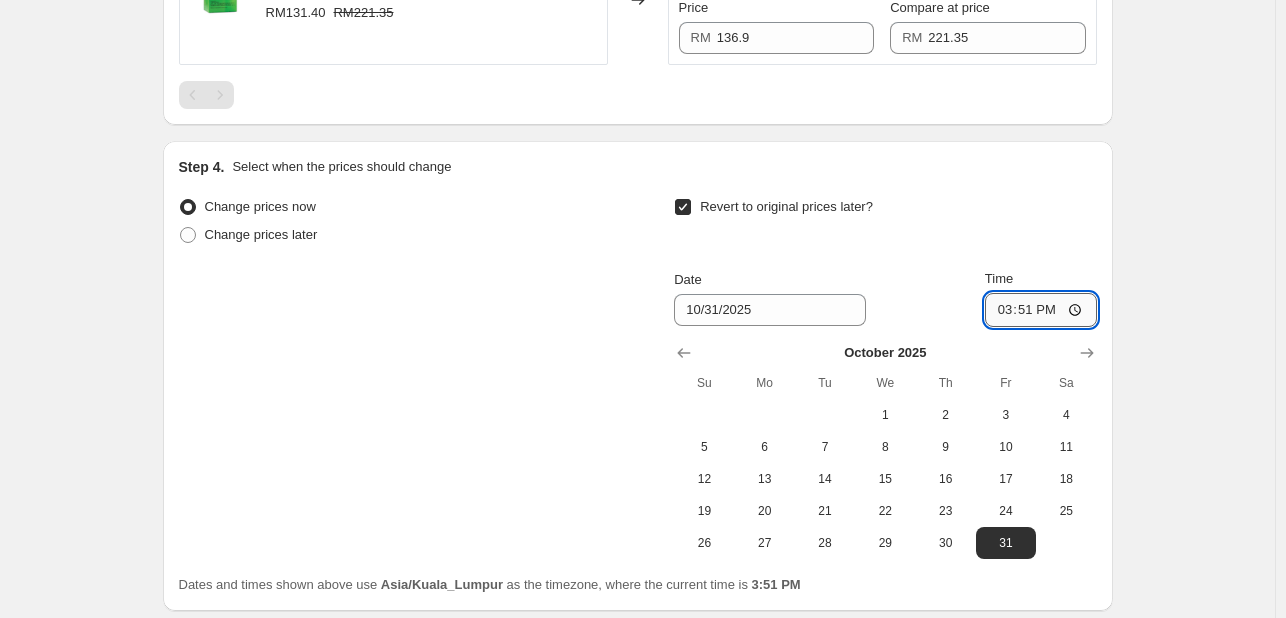 click on "15:51" at bounding box center (1041, 310) 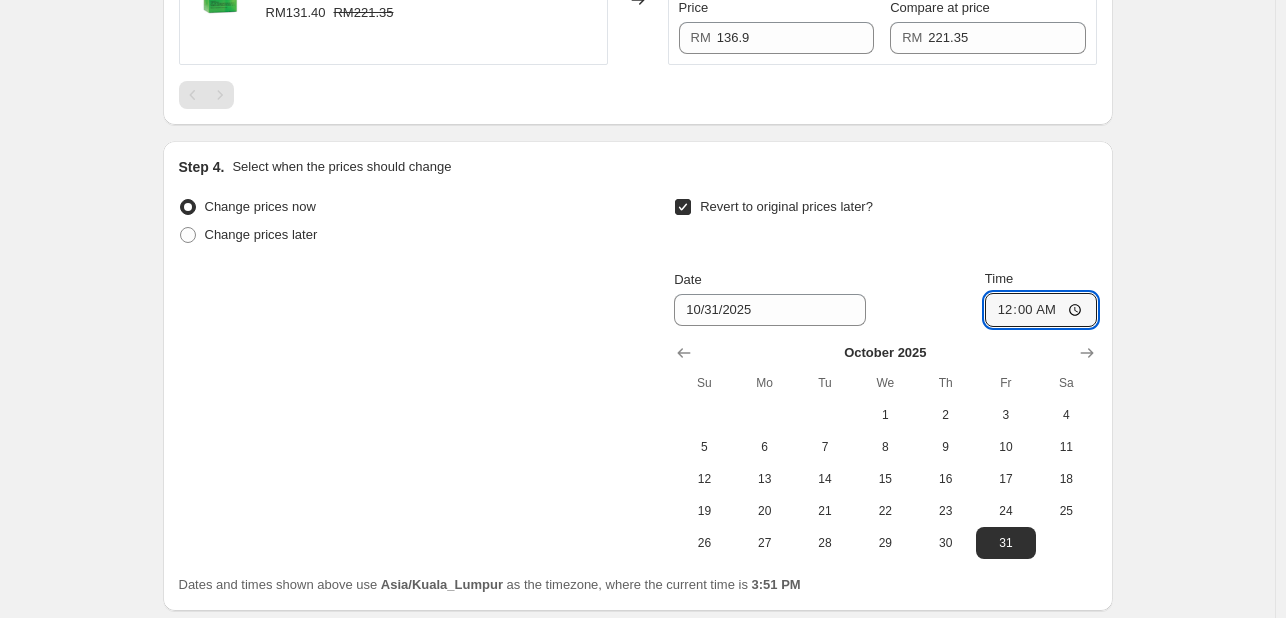 type on "00:00" 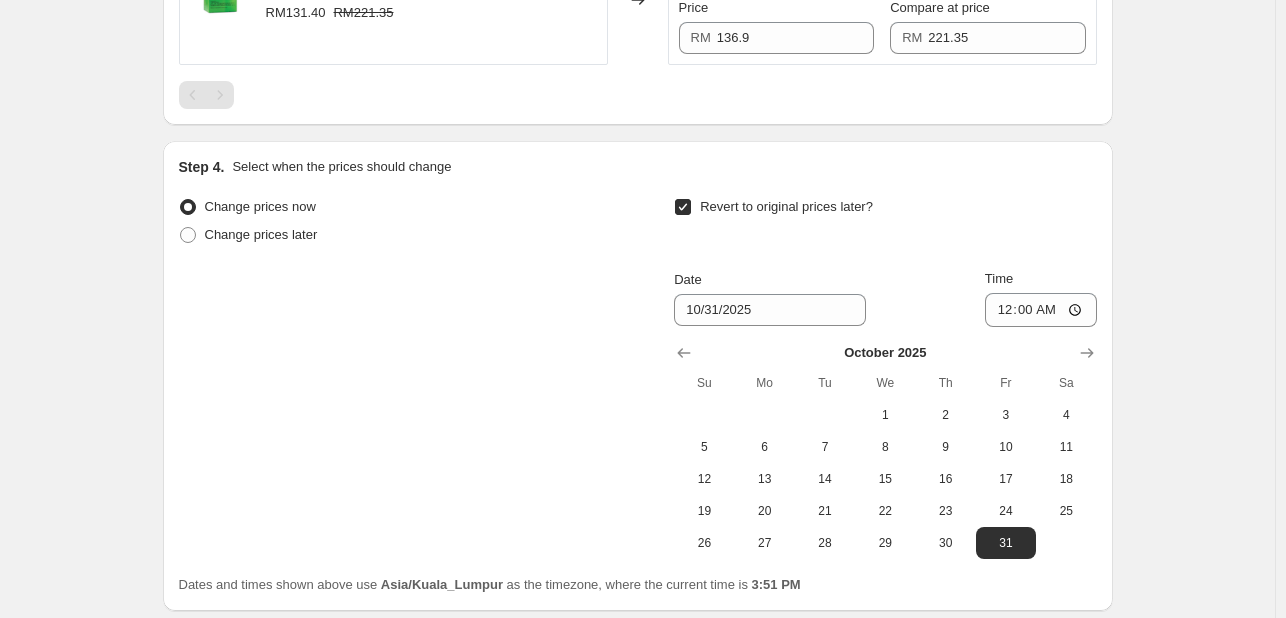 click on "Revert to original prices later?" at bounding box center (885, 223) 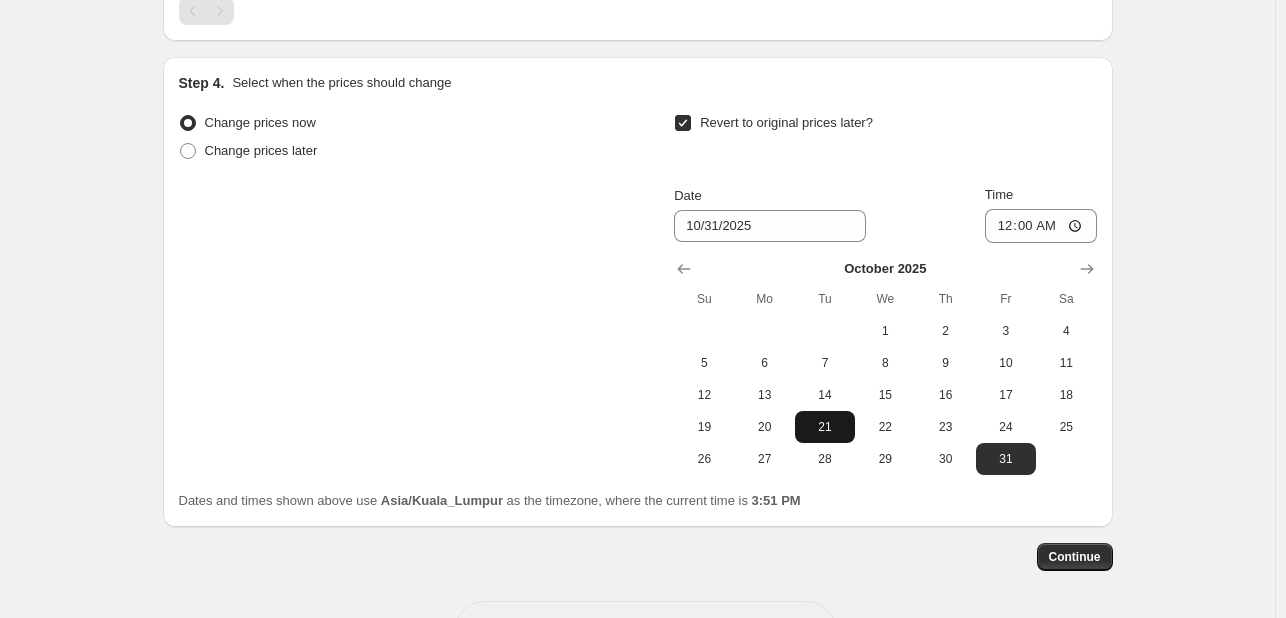 scroll, scrollTop: 958, scrollLeft: 0, axis: vertical 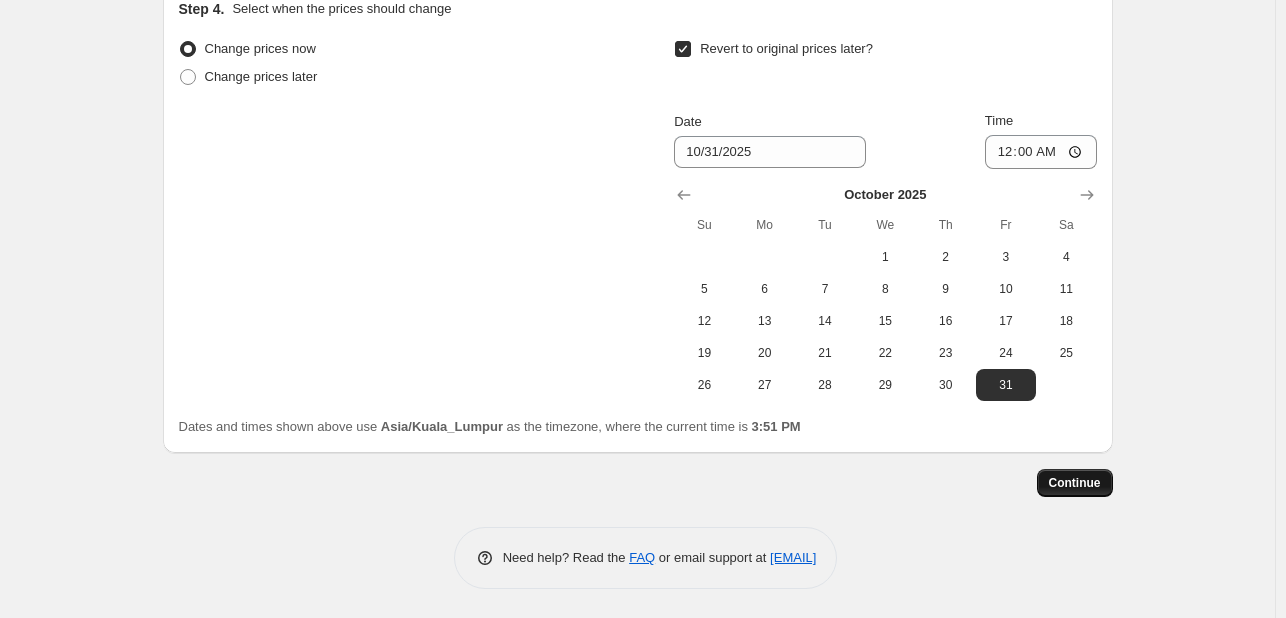 click on "Continue" at bounding box center (1075, 483) 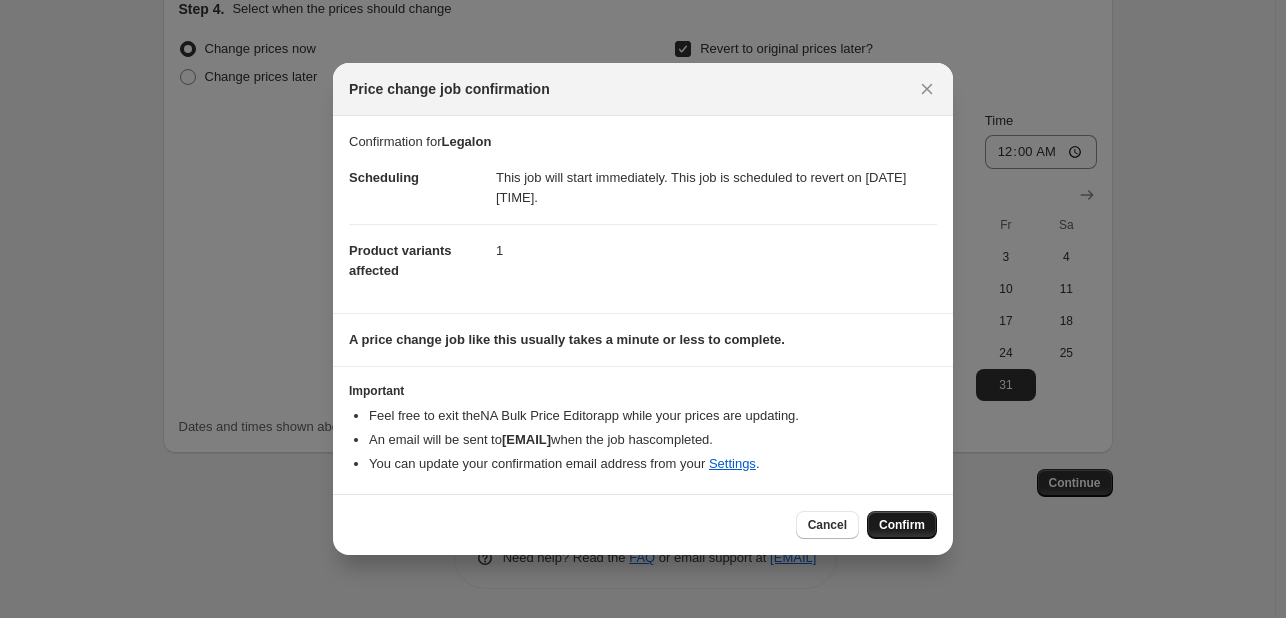 click on "Confirm" at bounding box center [902, 525] 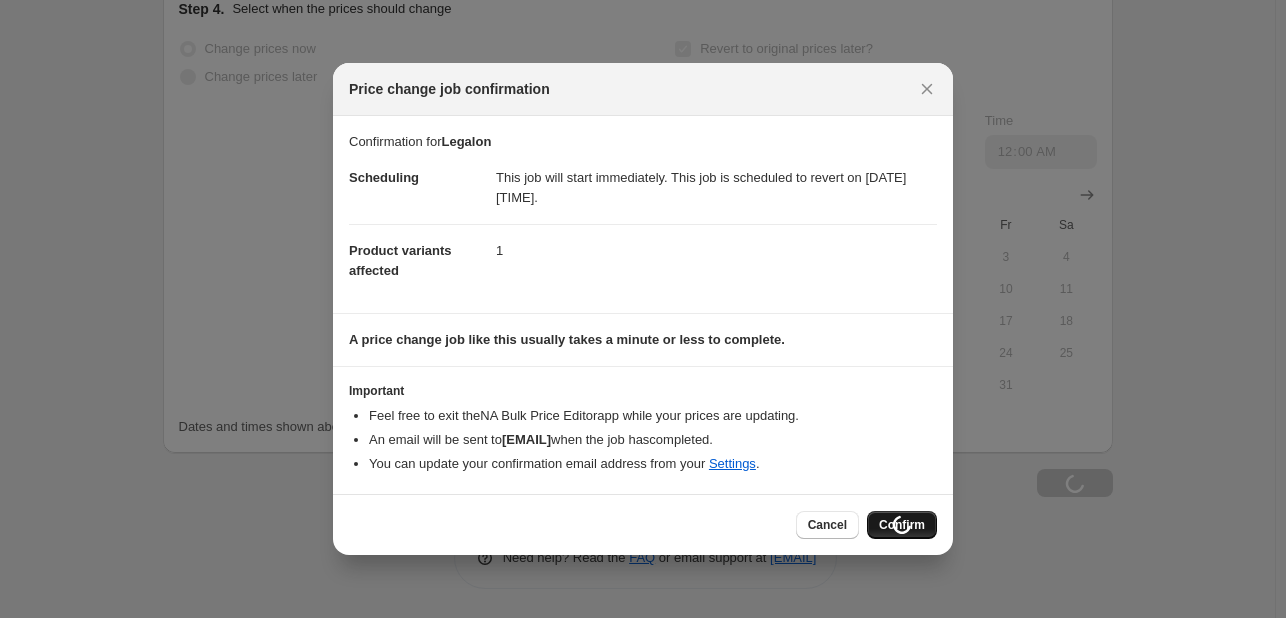 scroll, scrollTop: 1026, scrollLeft: 0, axis: vertical 